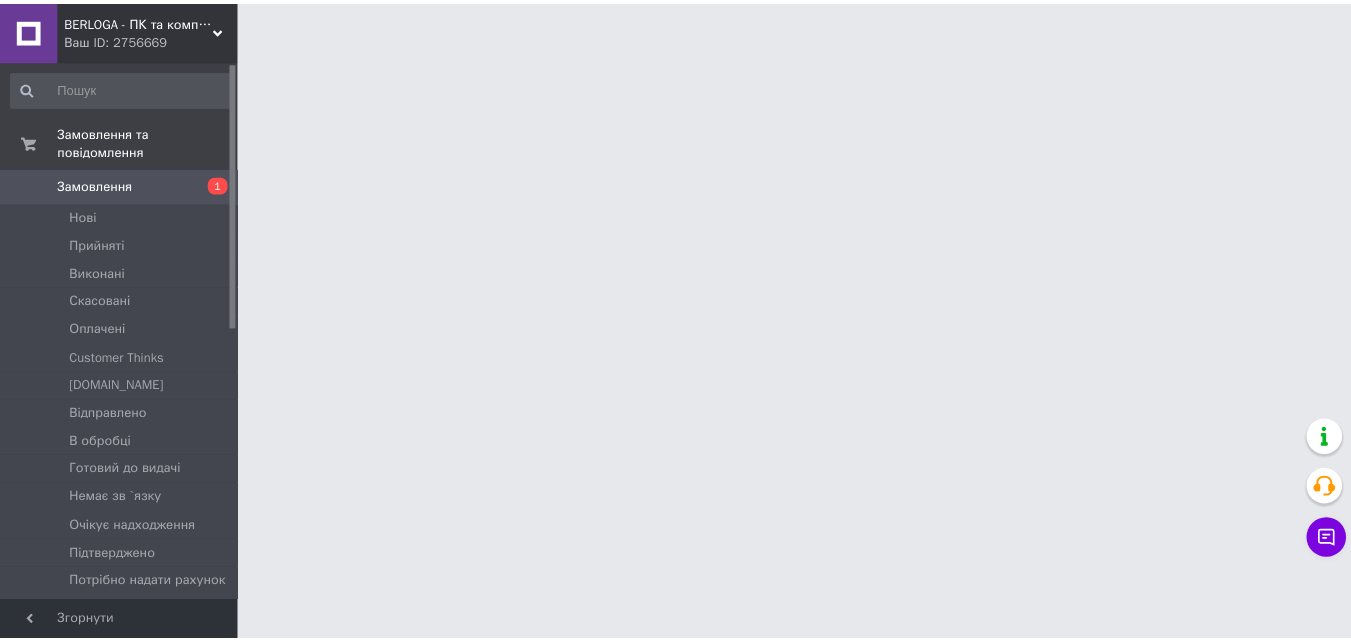 scroll, scrollTop: 0, scrollLeft: 0, axis: both 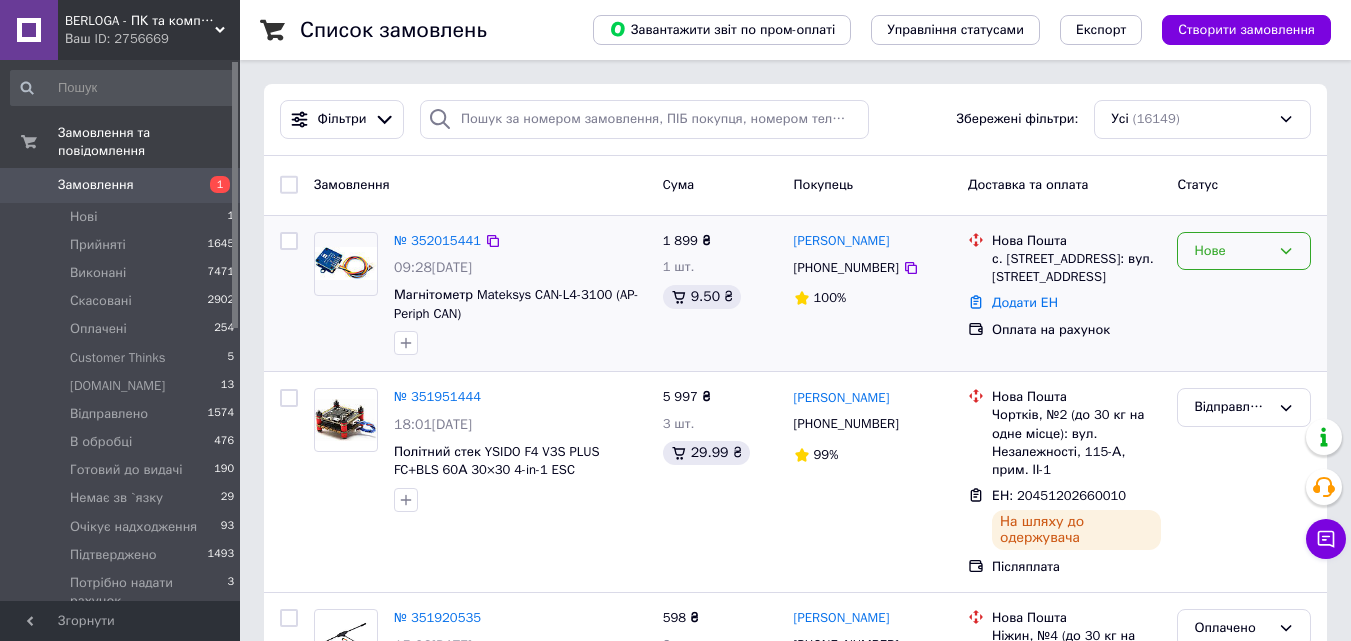click on "Нове" at bounding box center [1244, 251] 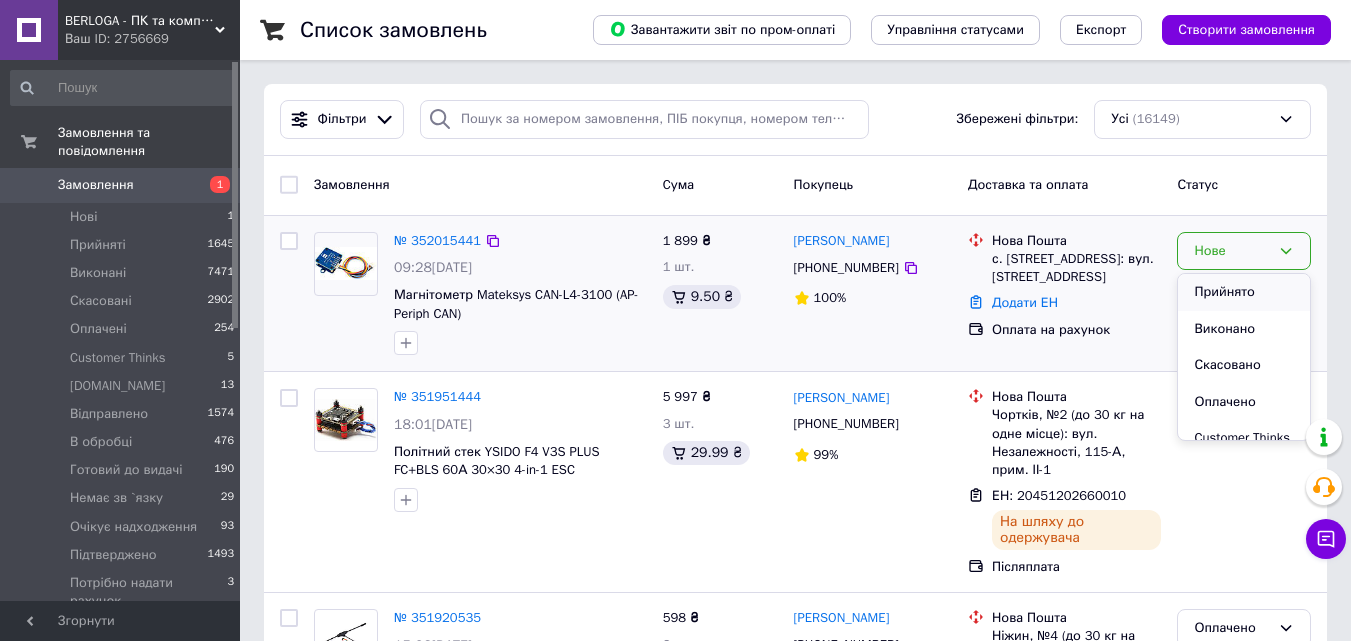 click on "Прийнято" at bounding box center (1244, 292) 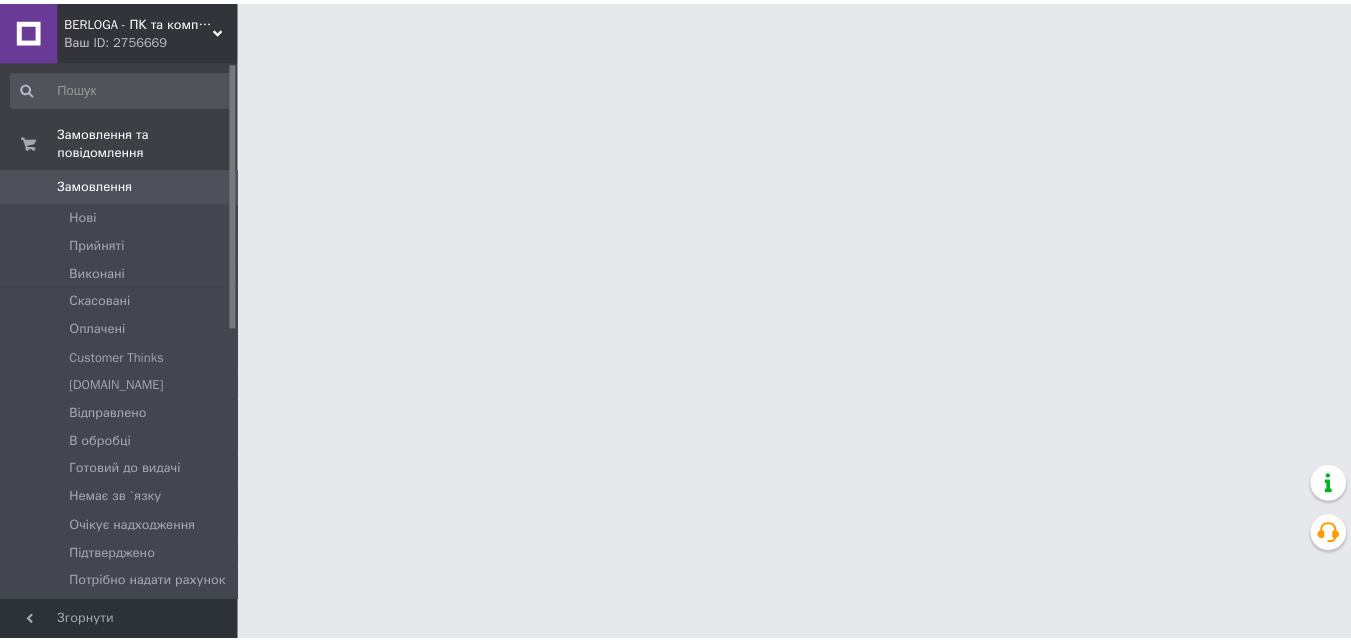 scroll, scrollTop: 0, scrollLeft: 0, axis: both 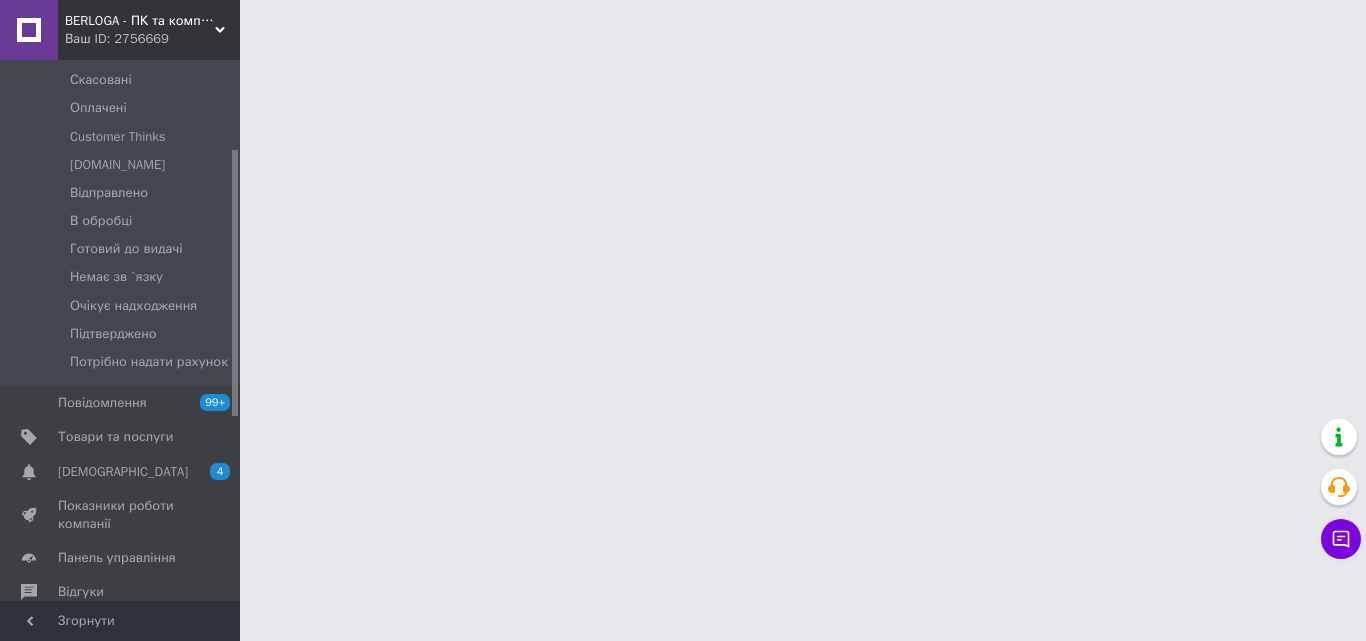drag, startPoint x: 235, startPoint y: 246, endPoint x: 235, endPoint y: 354, distance: 108 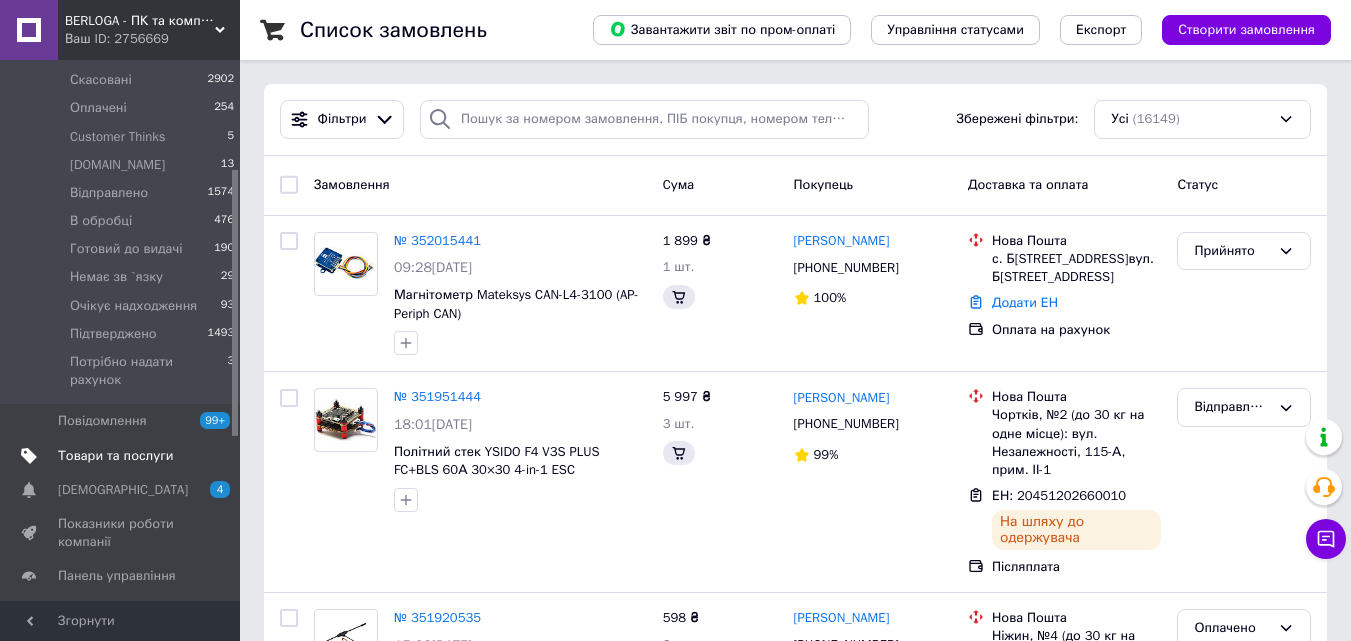 click on "Товари та послуги" at bounding box center (121, 456) 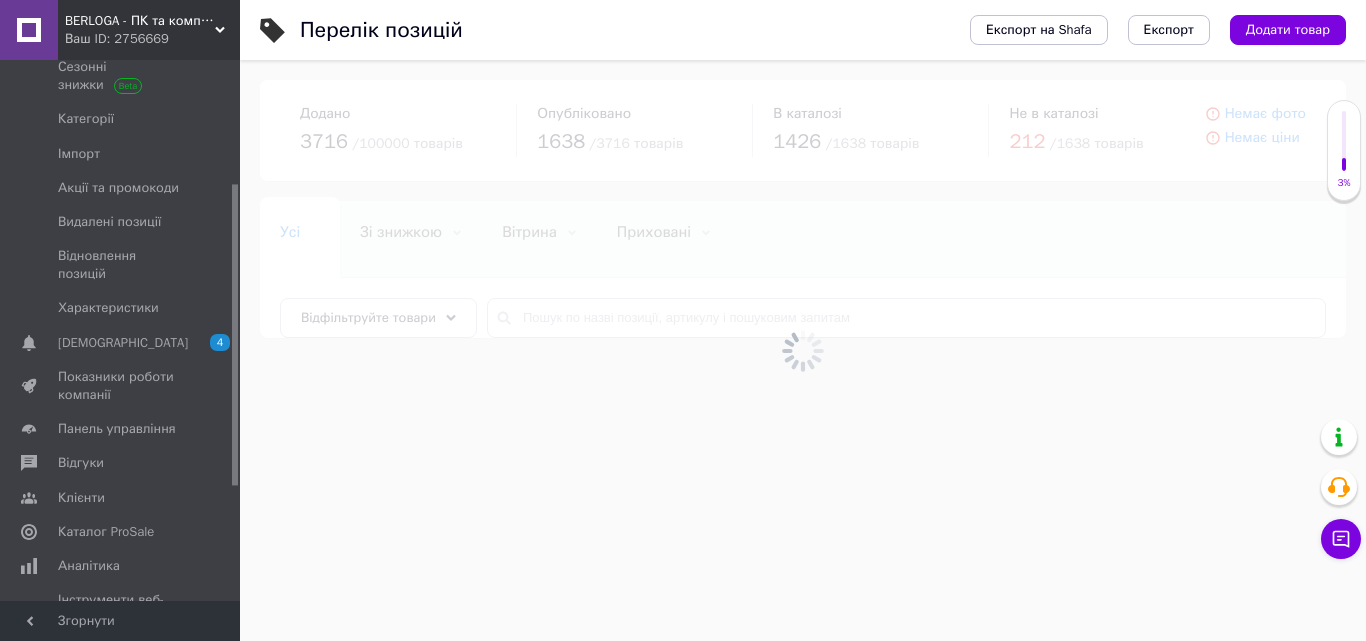 click at bounding box center [803, 350] 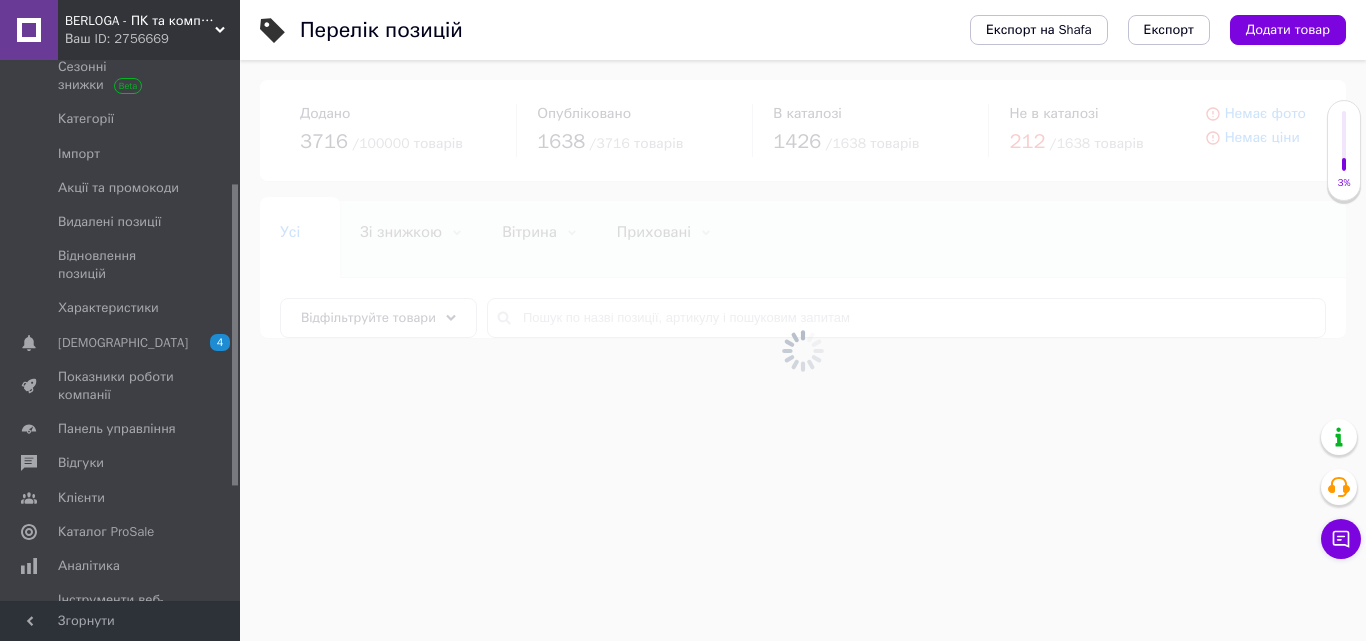 click at bounding box center [803, 350] 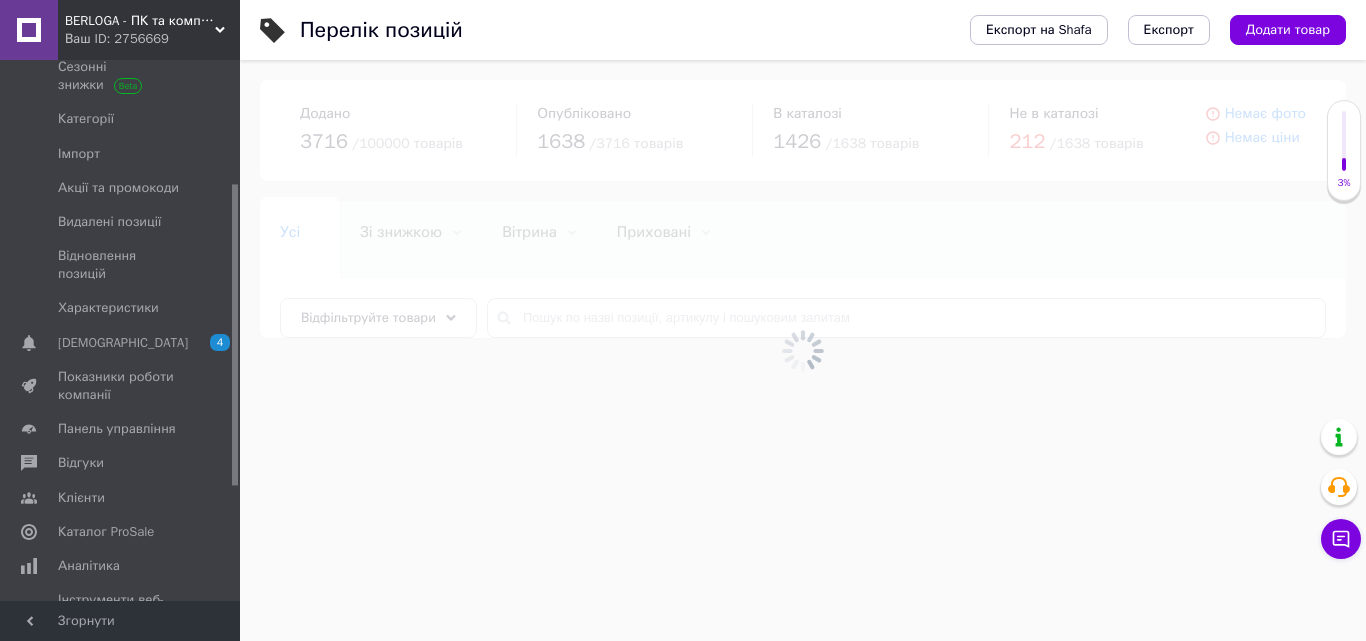 click at bounding box center [803, 350] 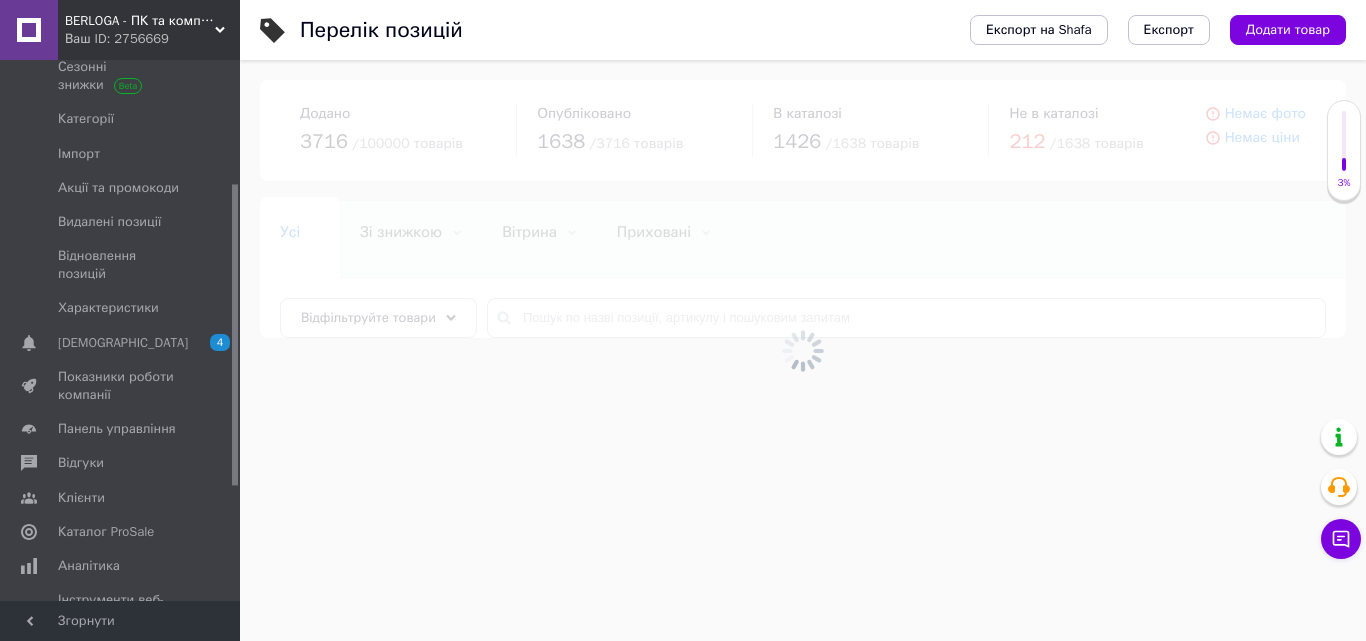 click at bounding box center [803, 350] 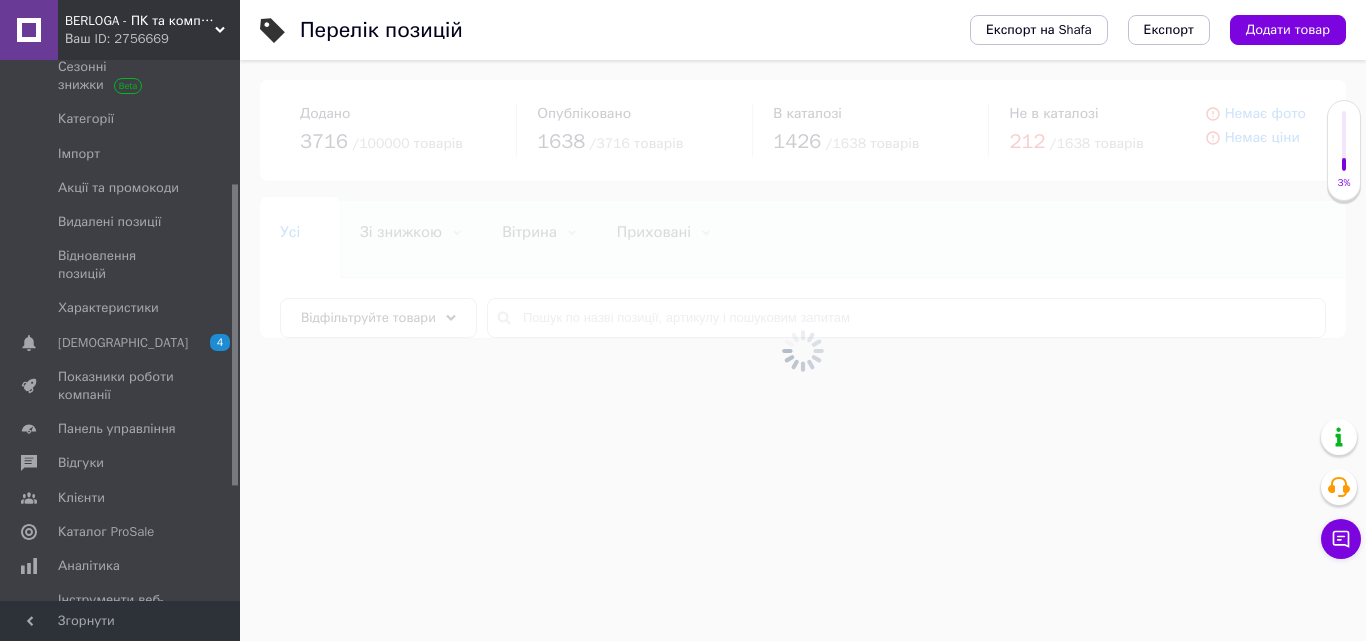 click at bounding box center [803, 350] 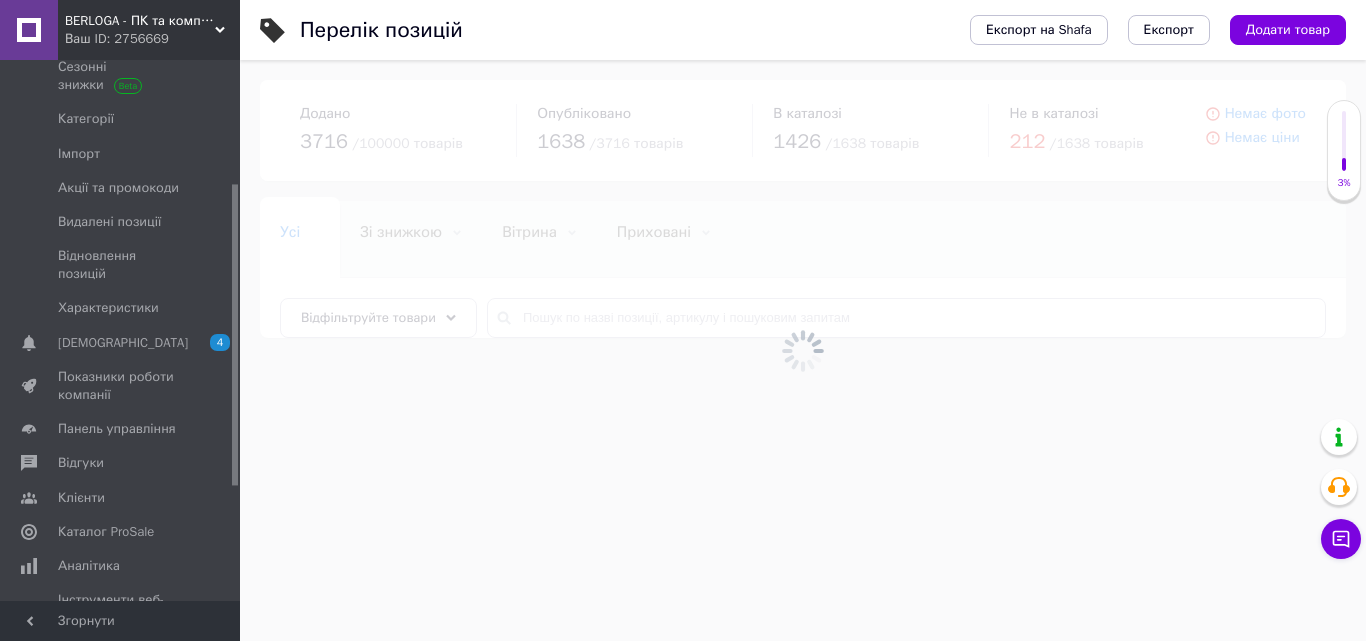 click at bounding box center (803, 350) 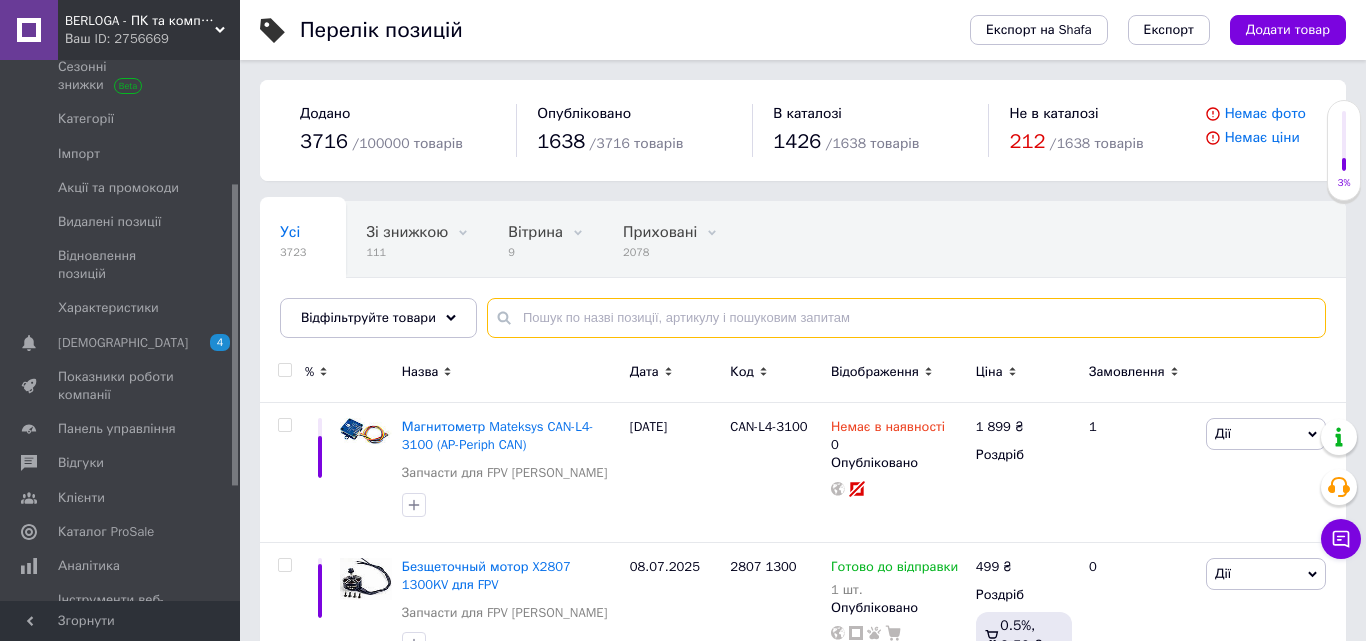 click at bounding box center (906, 318) 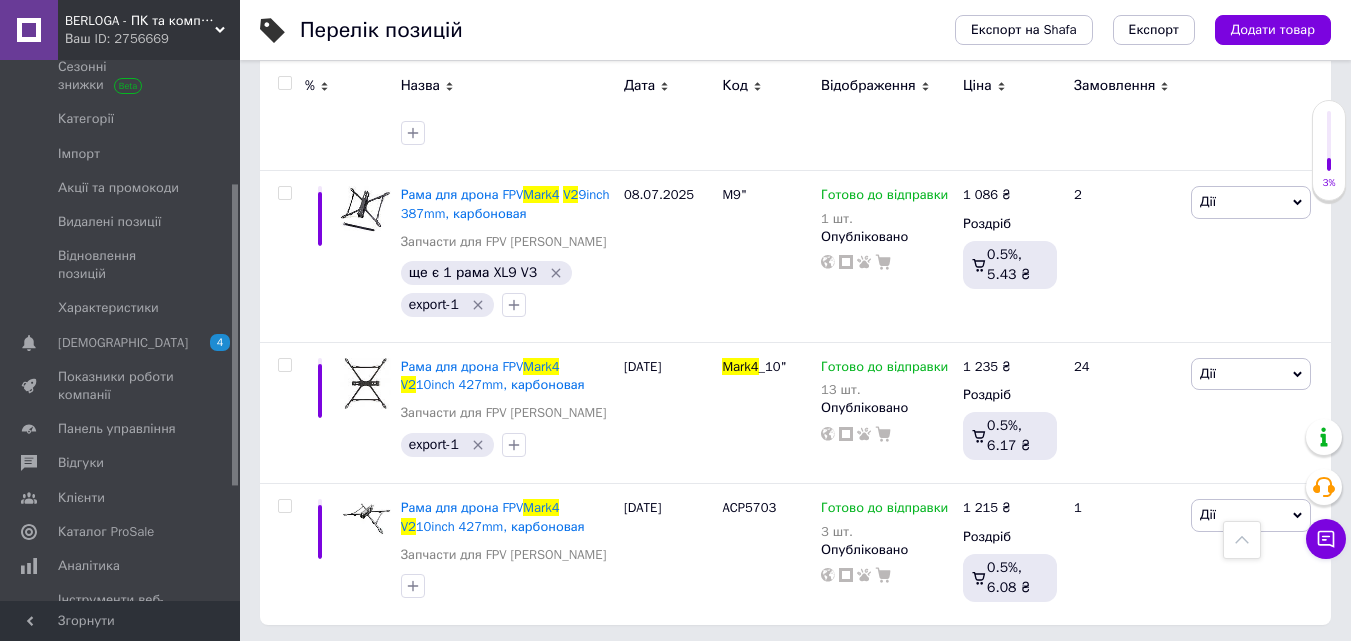 scroll, scrollTop: 561, scrollLeft: 0, axis: vertical 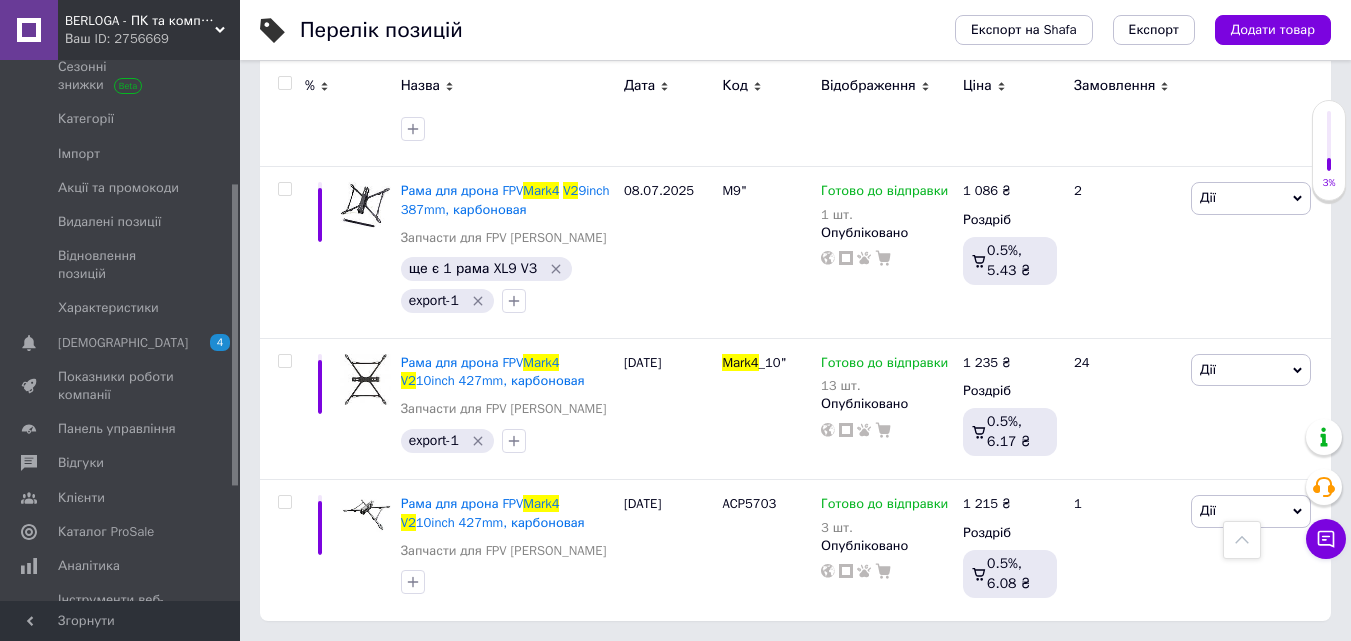 type on "mark4 v2" 